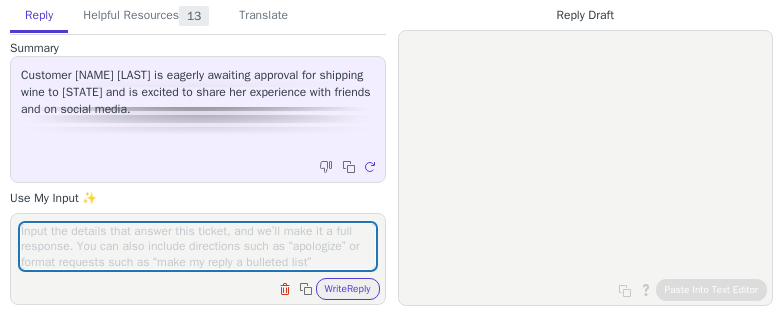 scroll, scrollTop: 0, scrollLeft: 0, axis: both 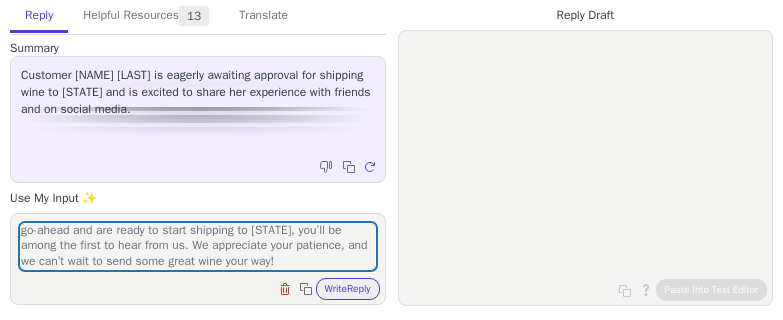type on "thank u for ur patience
we still dont have a go signal yet but As soon as we have the final go-ahead and are ready to start shipping to [STATE], you’ll be among the first to hear from us. We appreciate your patience, and we can’t wait to send some great wine your way!" 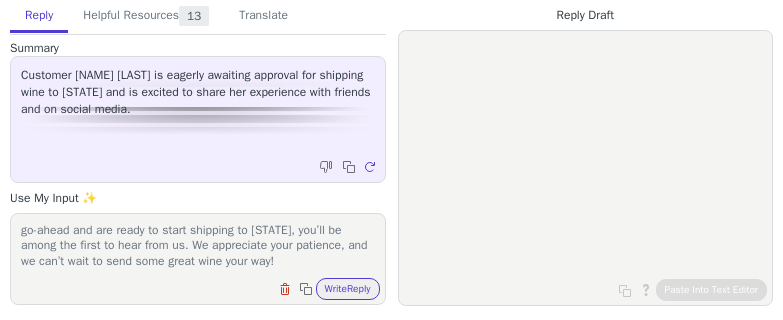 click on "Clear field Copy to clipboard Write  Reply" at bounding box center [208, 287] 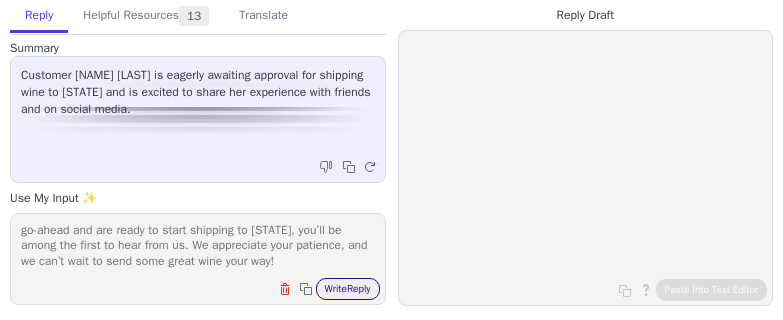 click on "Write  Reply" at bounding box center [348, 289] 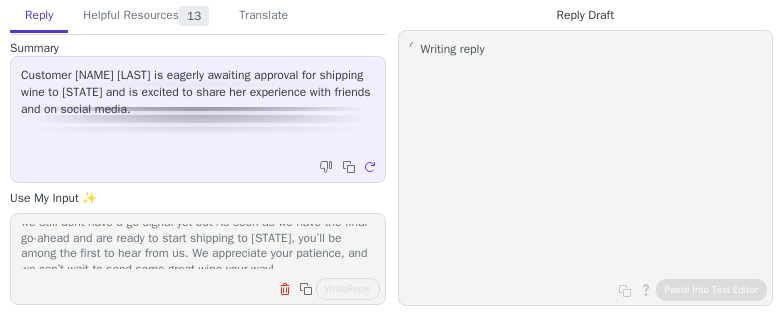 scroll, scrollTop: 32, scrollLeft: 0, axis: vertical 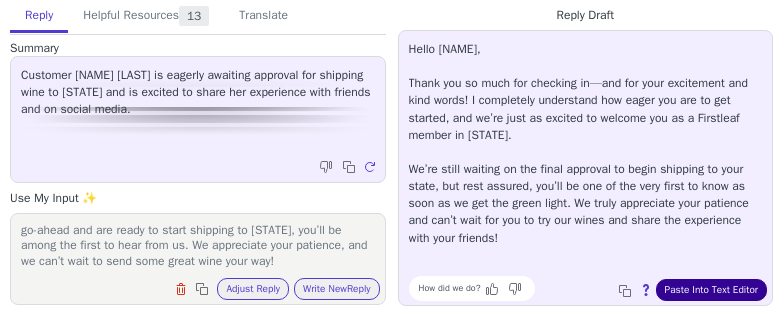 click on "Paste Into Text Editor" at bounding box center [711, 290] 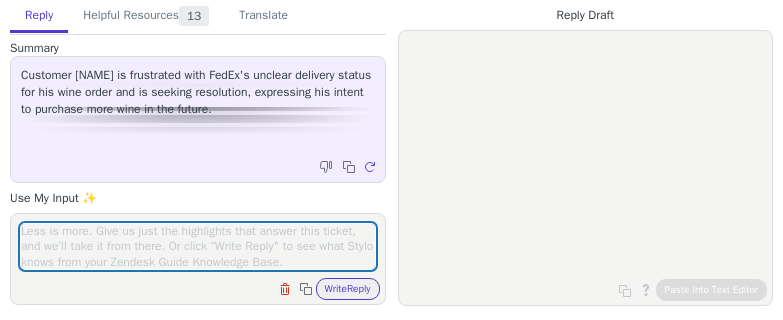 scroll, scrollTop: 0, scrollLeft: 0, axis: both 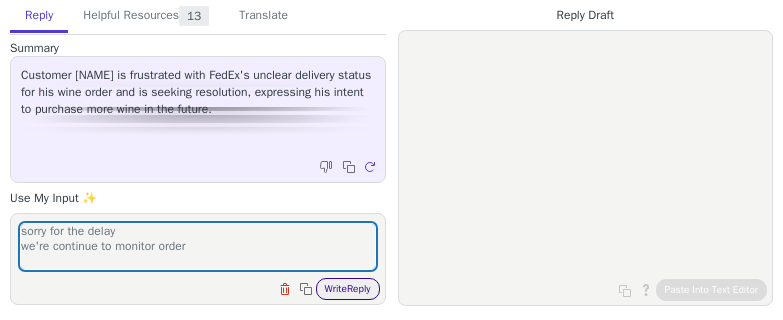 type on "sorry for the delay
we're continue to monitor order" 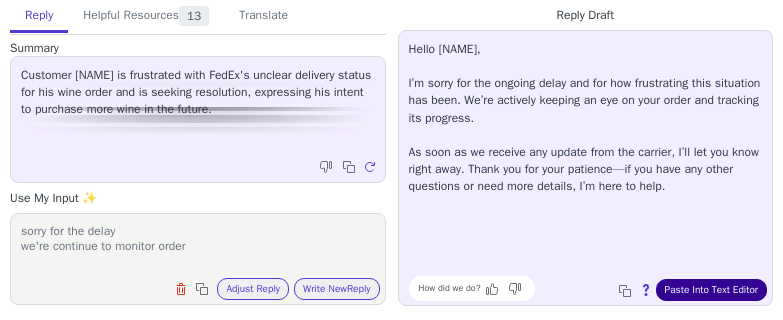 click on "Paste Into Text Editor" at bounding box center (711, 290) 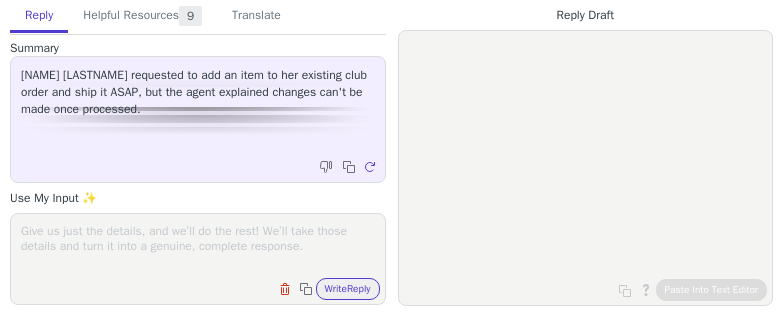 scroll, scrollTop: 0, scrollLeft: 0, axis: both 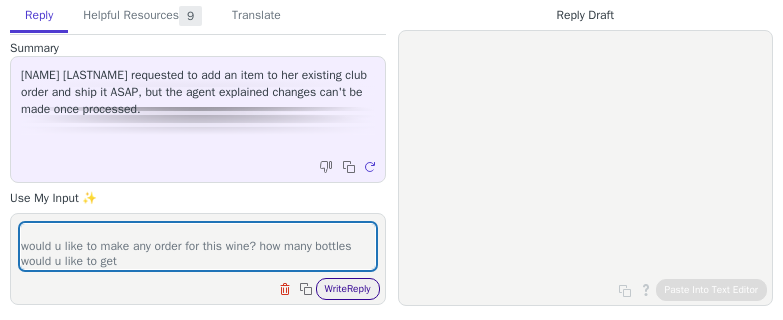 click on "Write  Reply" at bounding box center (348, 289) 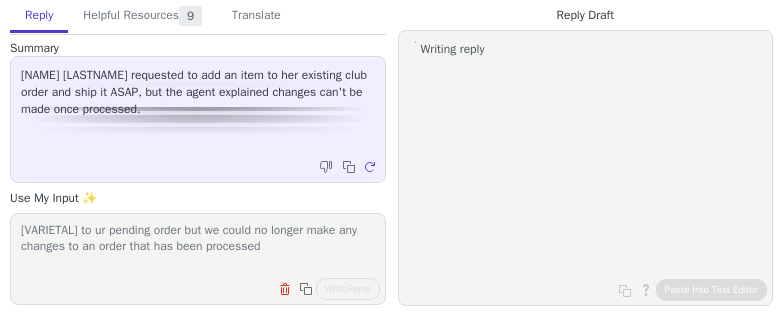 scroll, scrollTop: 0, scrollLeft: 0, axis: both 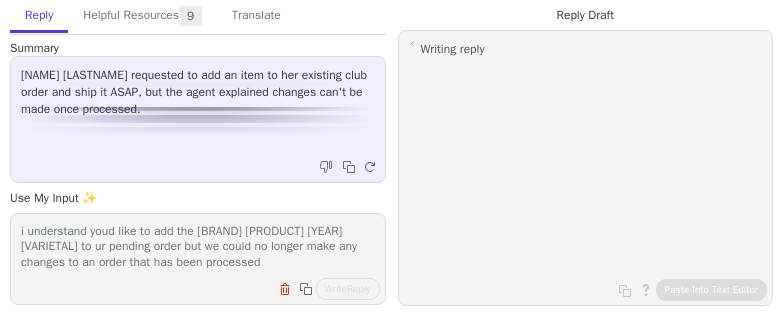 click on "i understand youd like to add the [BRAND] [PRODUCT] [YEAR] [VARIETAL] to ur pending order but we could no longer make any changes to an order that has been processed
would u like to make any order for this wine? how many bottles would u like to get" at bounding box center [198, 246] 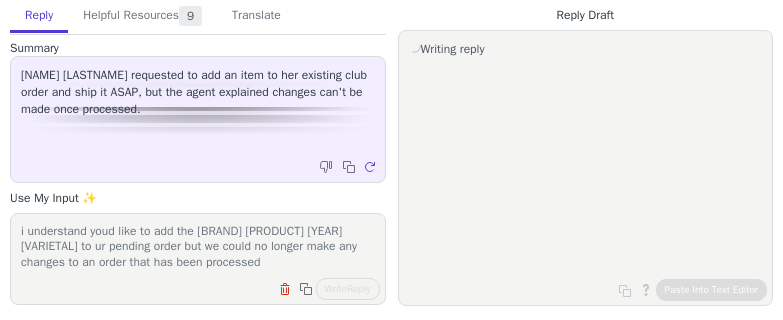 click on "i understand youd like to add the [BRAND] [PRODUCT] [YEAR] [VARIETAL] to ur pending order but we could no longer make any changes to an order that has been processed
would u like to make any order for this wine? how many bottles would u like to get" at bounding box center [198, 246] 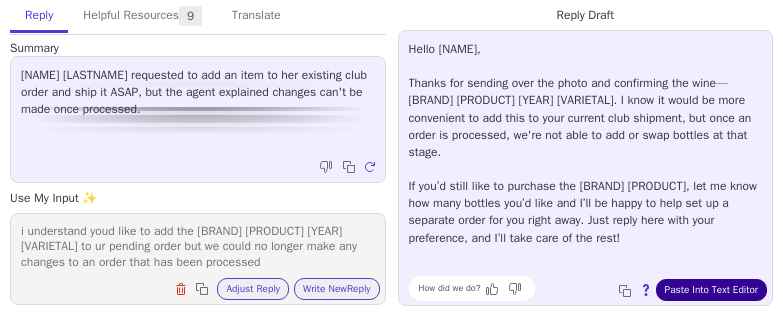 type on "i understand youd like to add the [BRAND] [PRODUCT] [YEAR] [VARIETAL] to ur pending order but we could no longer make any changes to an order that has been processed
would u like to make any order for this wine? how many bottles would u like to get" 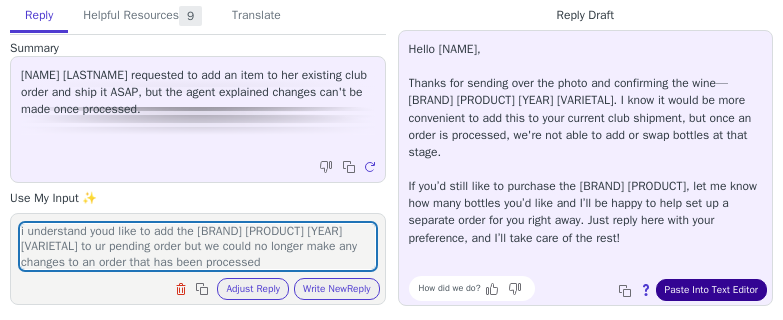 click on "Paste Into Text Editor" at bounding box center (711, 290) 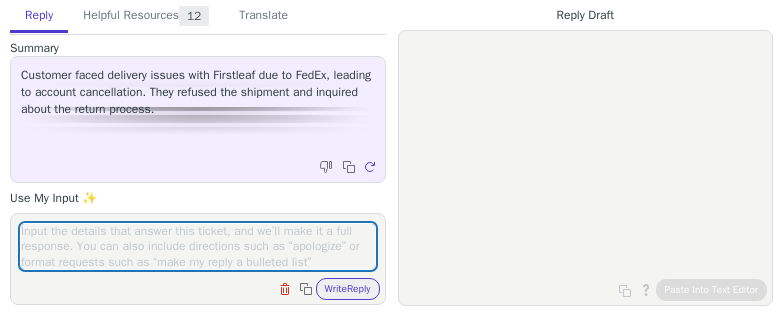 scroll, scrollTop: 0, scrollLeft: 0, axis: both 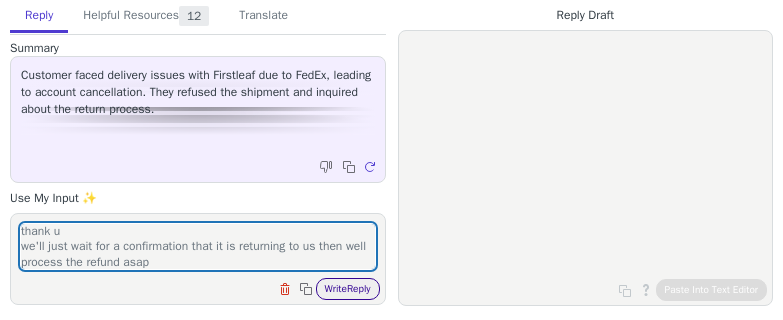 type on "thank u
we'll just wait for a confirmation that it is returning to us then well process the refund asap" 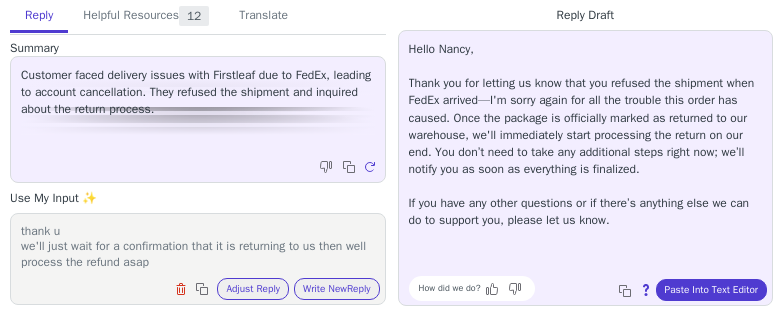drag, startPoint x: 766, startPoint y: 191, endPoint x: 758, endPoint y: 219, distance: 29.12044 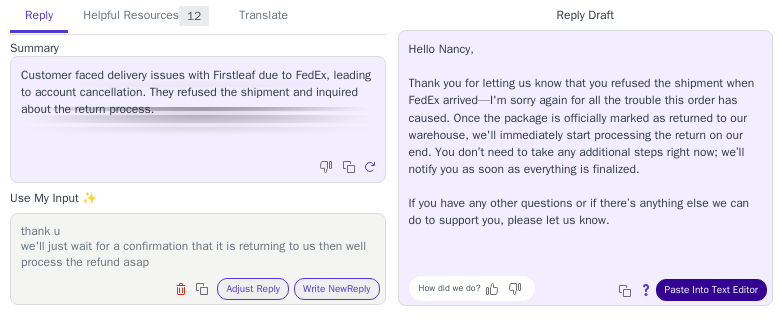 click on "Paste Into Text Editor" at bounding box center (711, 290) 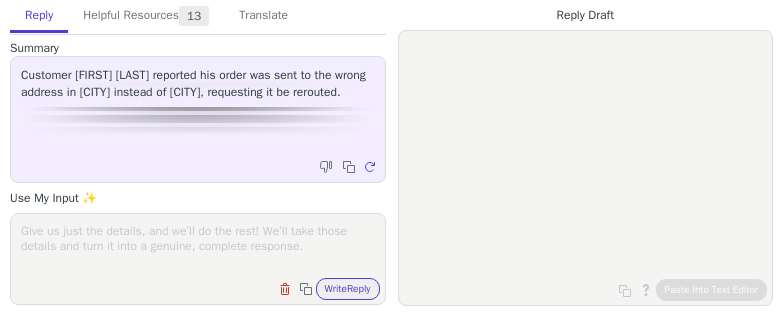 scroll, scrollTop: 0, scrollLeft: 0, axis: both 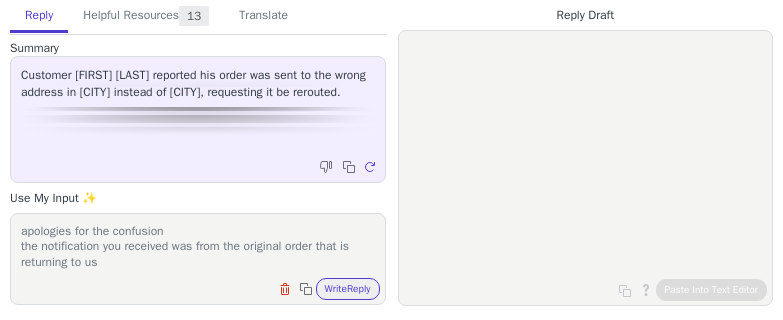 click on "apologies for the confusion
the notification you received was from the original order that is returning to us" at bounding box center (198, 246) 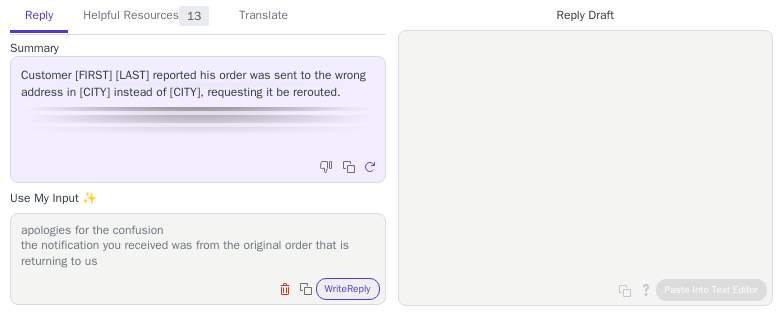 paste on "Please disregard any delivery notifications for the initial order to avoid any confusion, as a new tracking number will be provided once the reshipment is on its way." 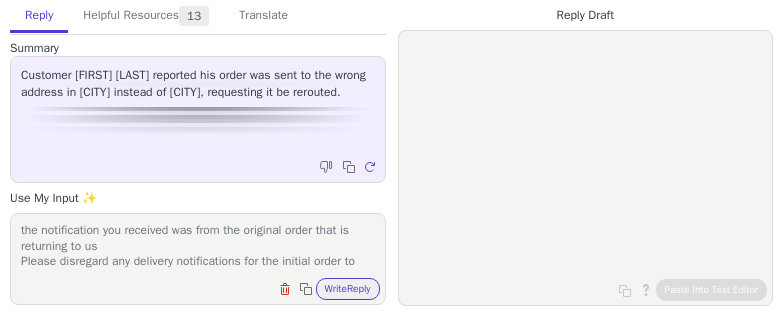 scroll, scrollTop: 62, scrollLeft: 0, axis: vertical 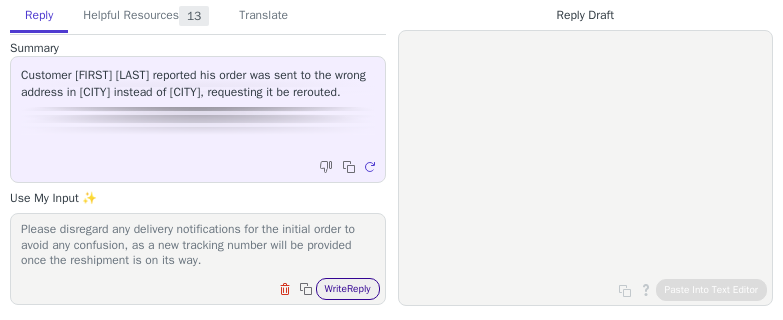 type on "apologies for the confusion
the notification you received was from the original order that is returning to us
Please disregard any delivery notifications for the initial order to avoid any confusion, as a new tracking number will be provided once the reshipment is on its way." 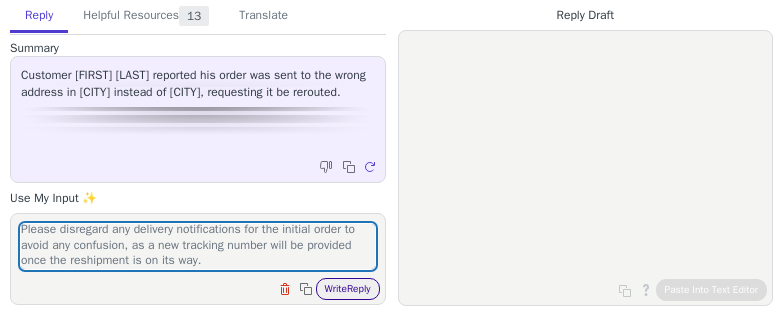 click on "Write  Reply" at bounding box center (348, 289) 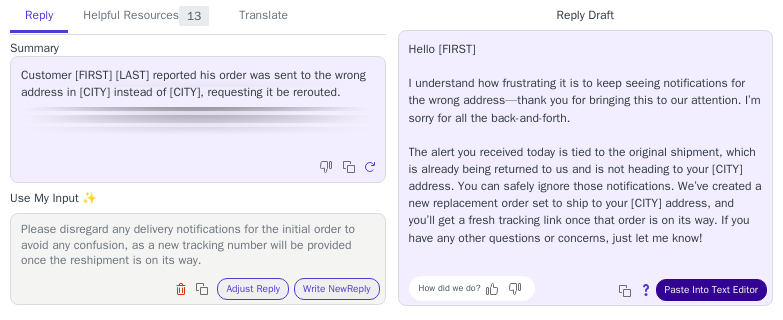click on "Paste Into Text Editor" at bounding box center (711, 290) 